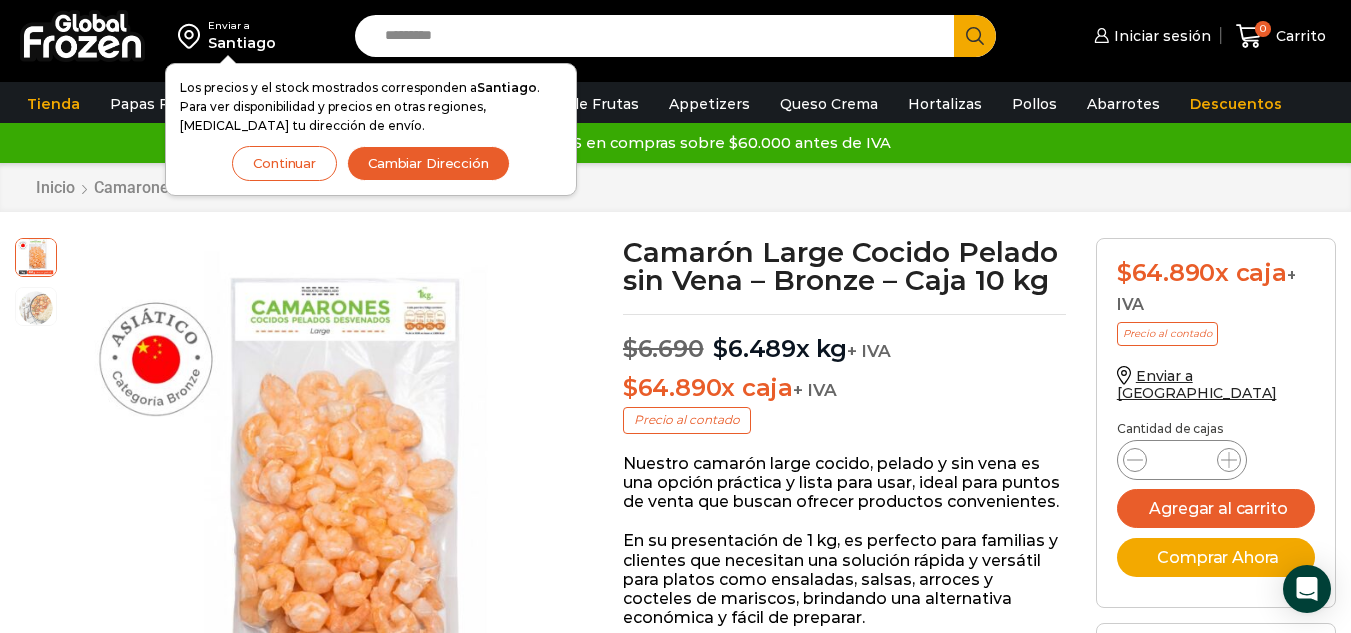 scroll, scrollTop: 1, scrollLeft: 0, axis: vertical 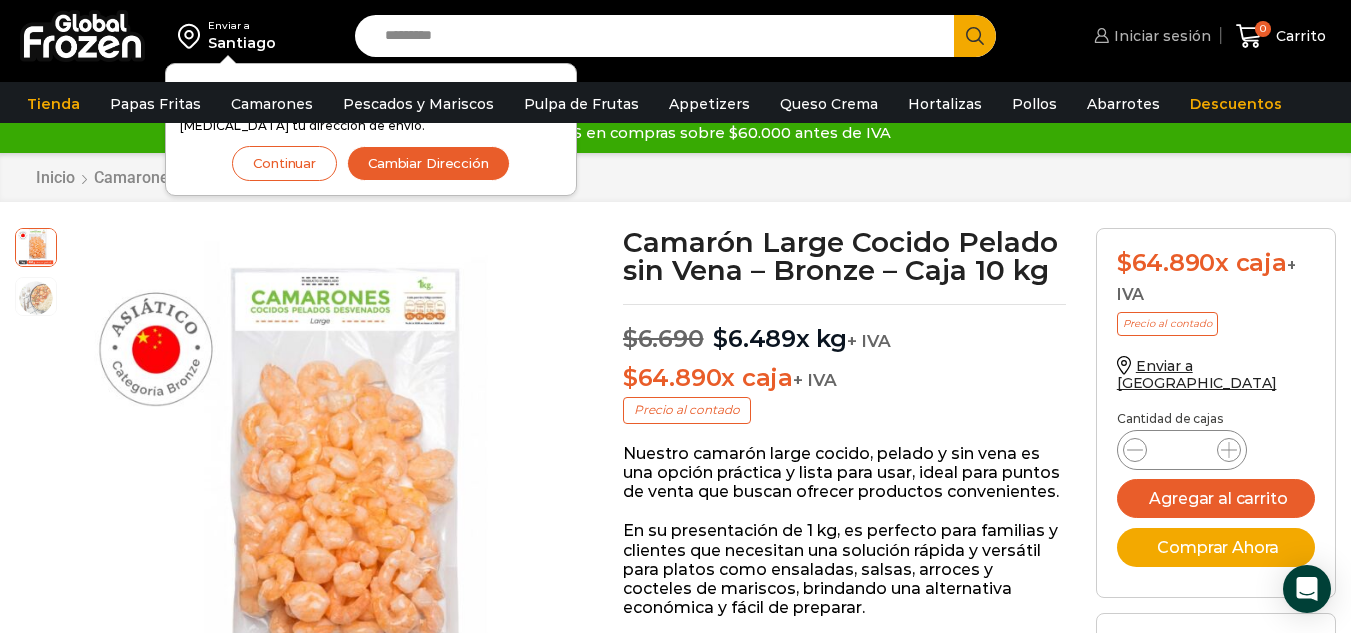 click on "Iniciar sesión" at bounding box center [1160, 36] 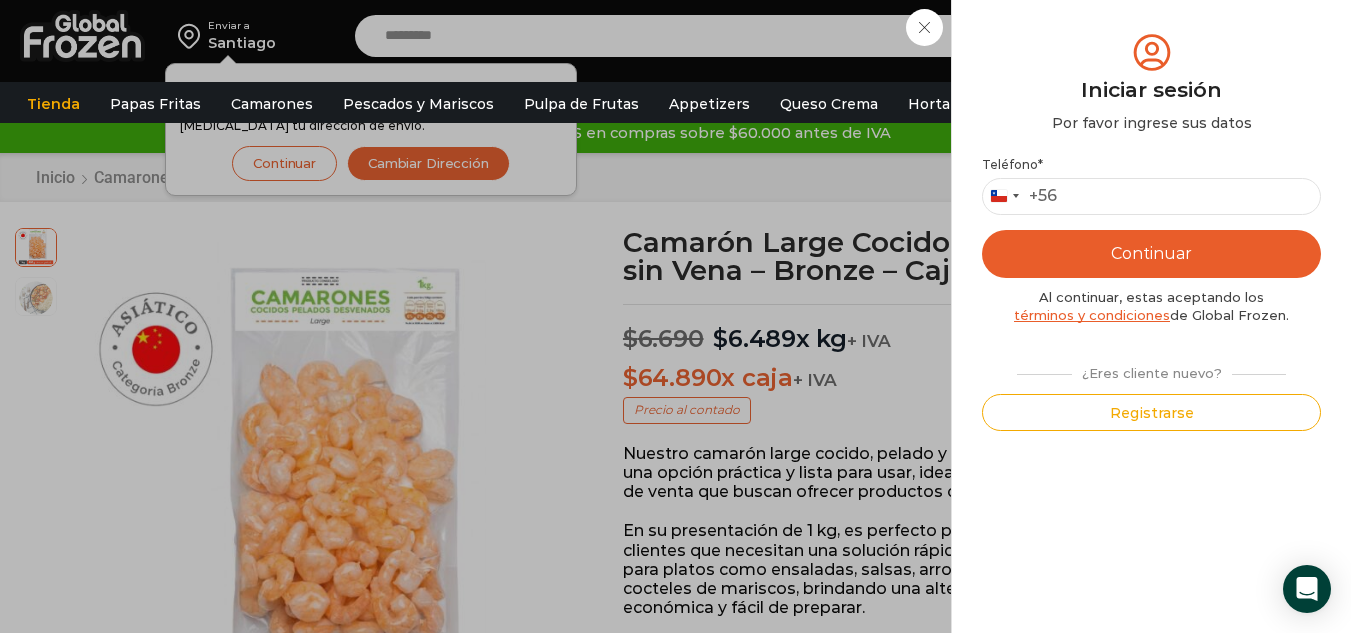 click on "Iniciar sesión
Mi cuenta
Login
Register
Iniciar sesión
Por favor ingrese sus datos
Iniciar sesión
Se envió un mensaje de WhatsApp con el código de verificación a tu teléfono
* ." at bounding box center (1150, 36) 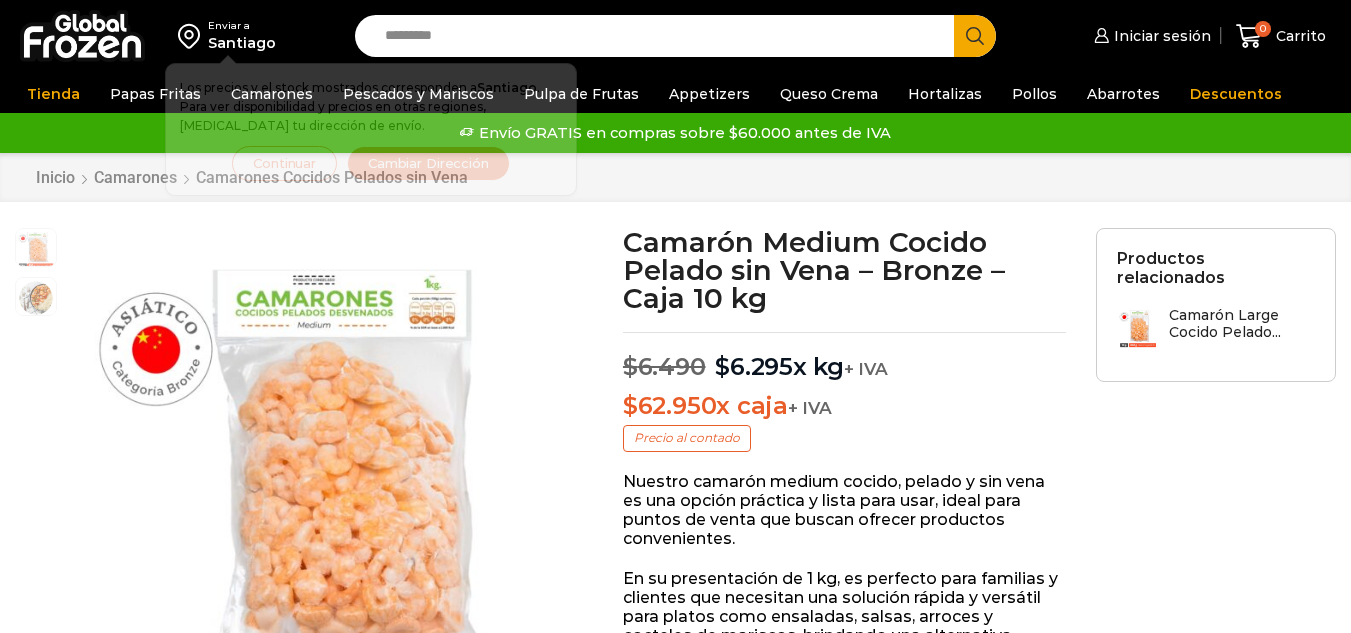 scroll, scrollTop: 1, scrollLeft: 0, axis: vertical 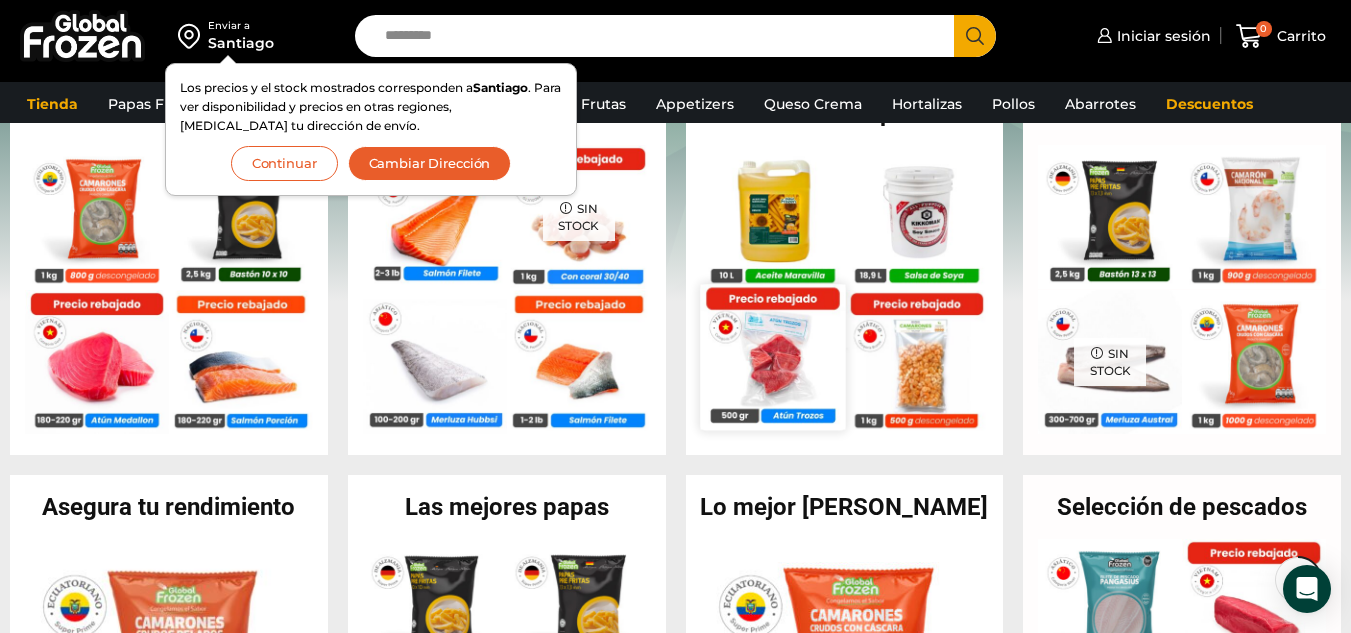 click at bounding box center [772, 356] 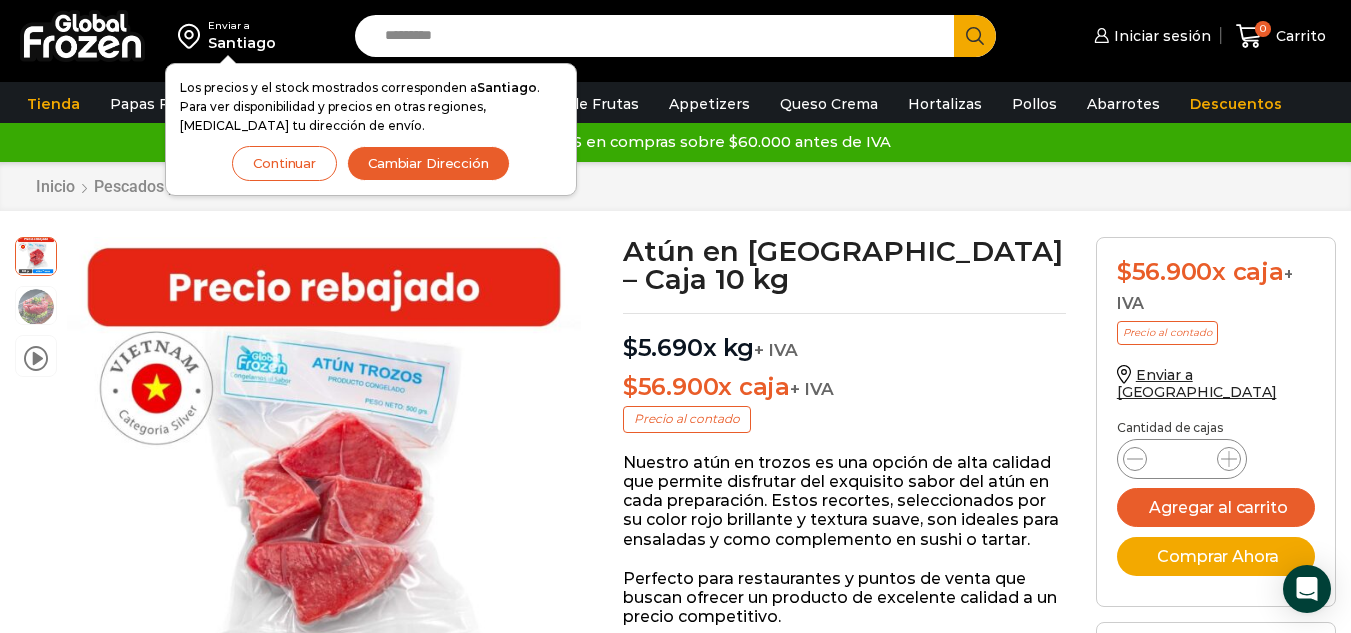 scroll, scrollTop: 1, scrollLeft: 0, axis: vertical 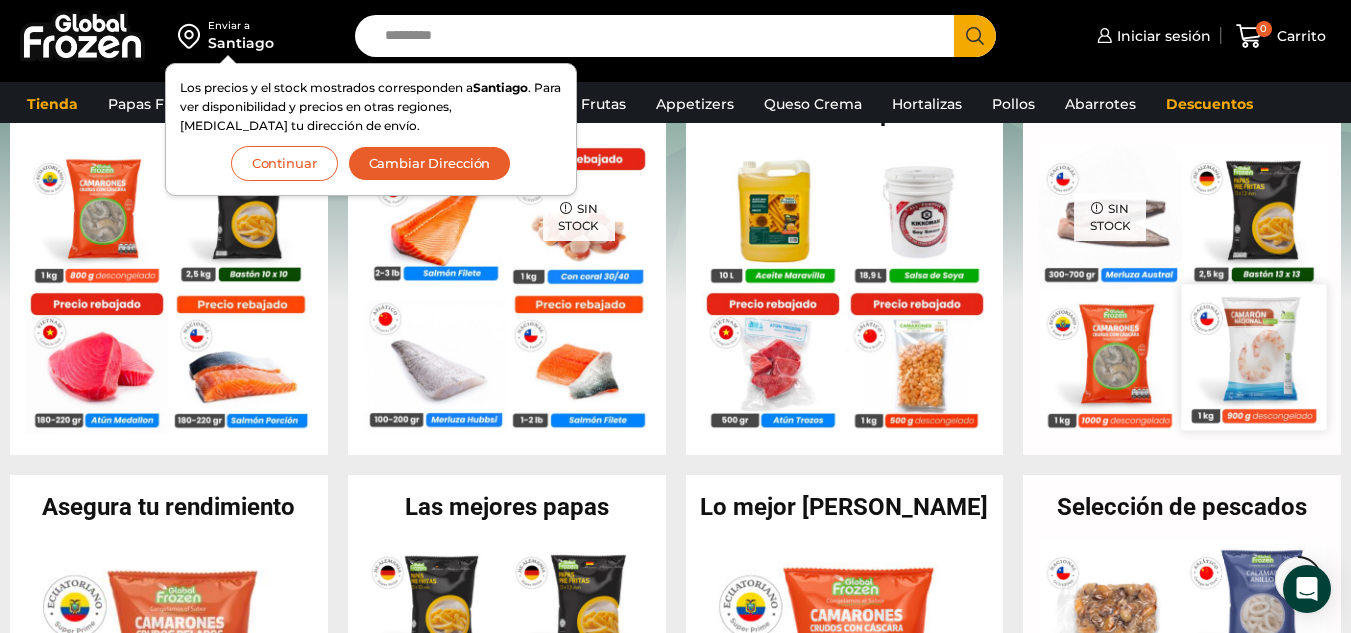 click at bounding box center [1254, 356] 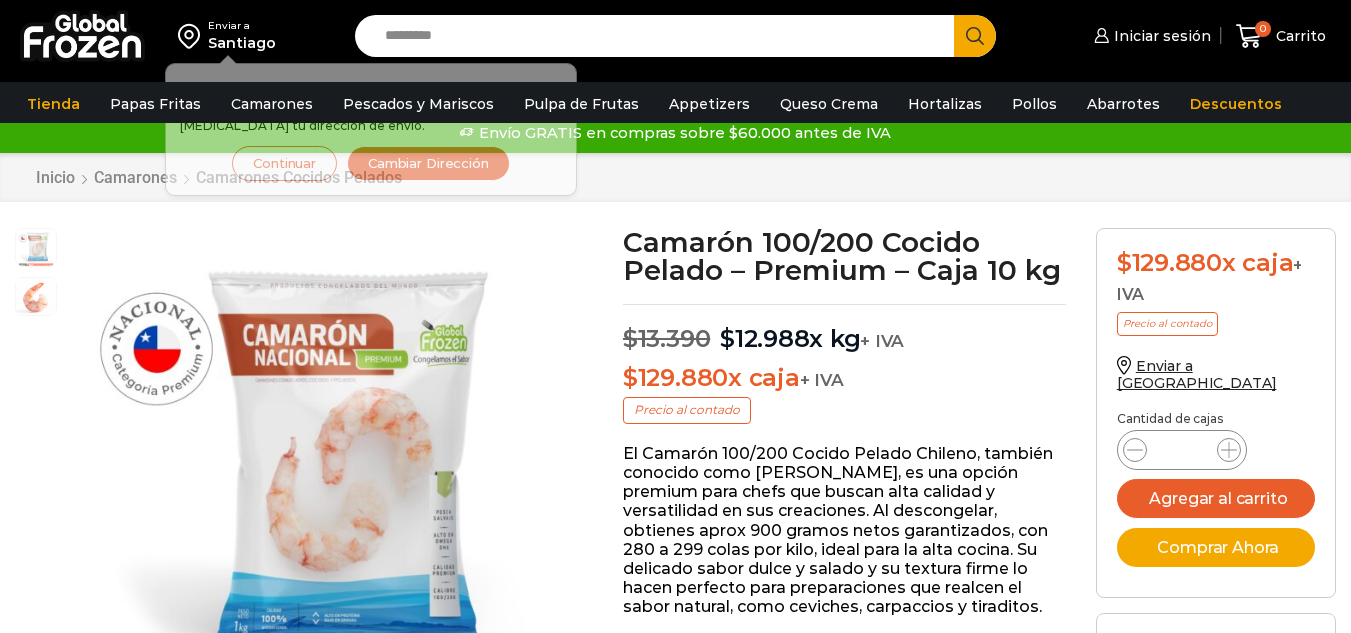 scroll, scrollTop: 1, scrollLeft: 0, axis: vertical 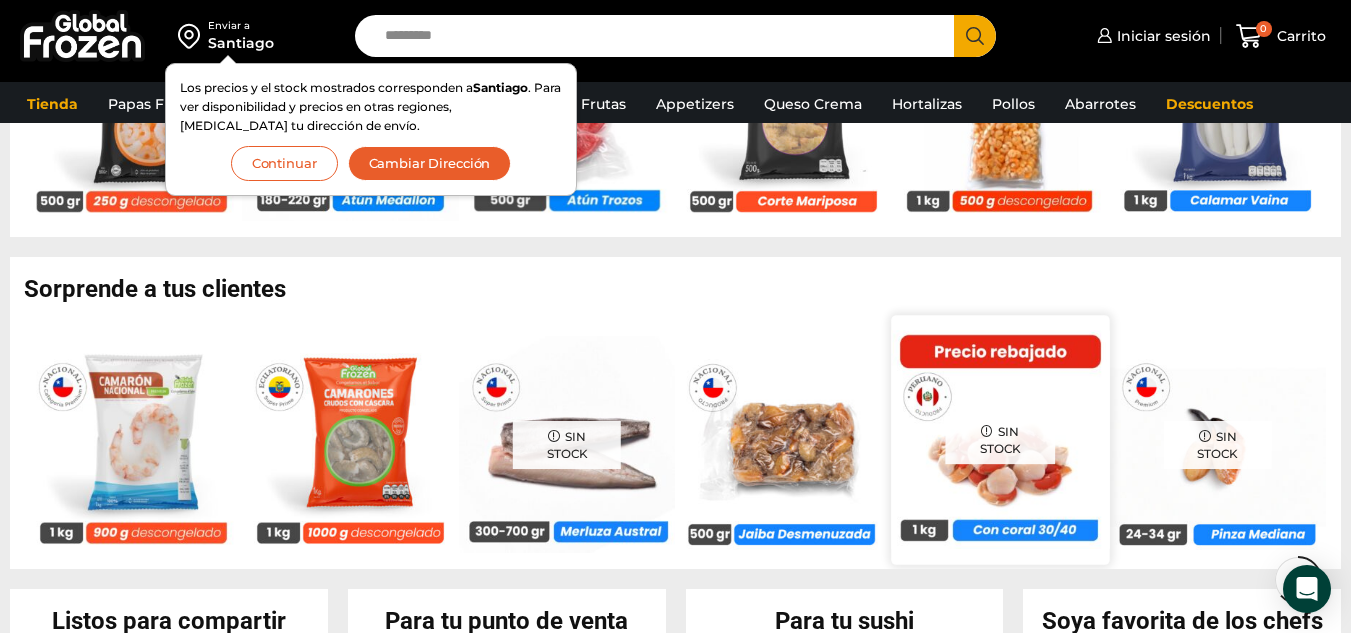 click on "Sin stock" at bounding box center (1000, 440) 